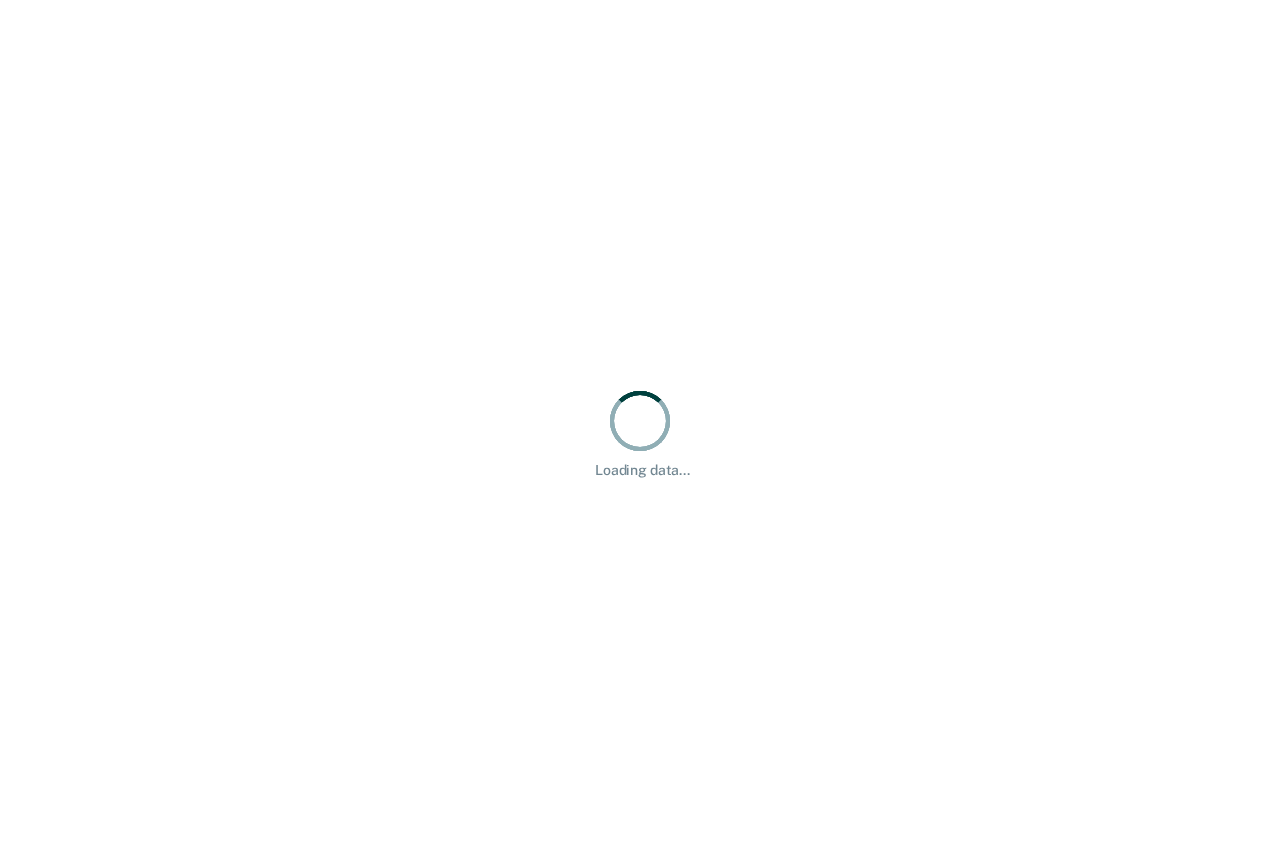 scroll, scrollTop: 0, scrollLeft: 0, axis: both 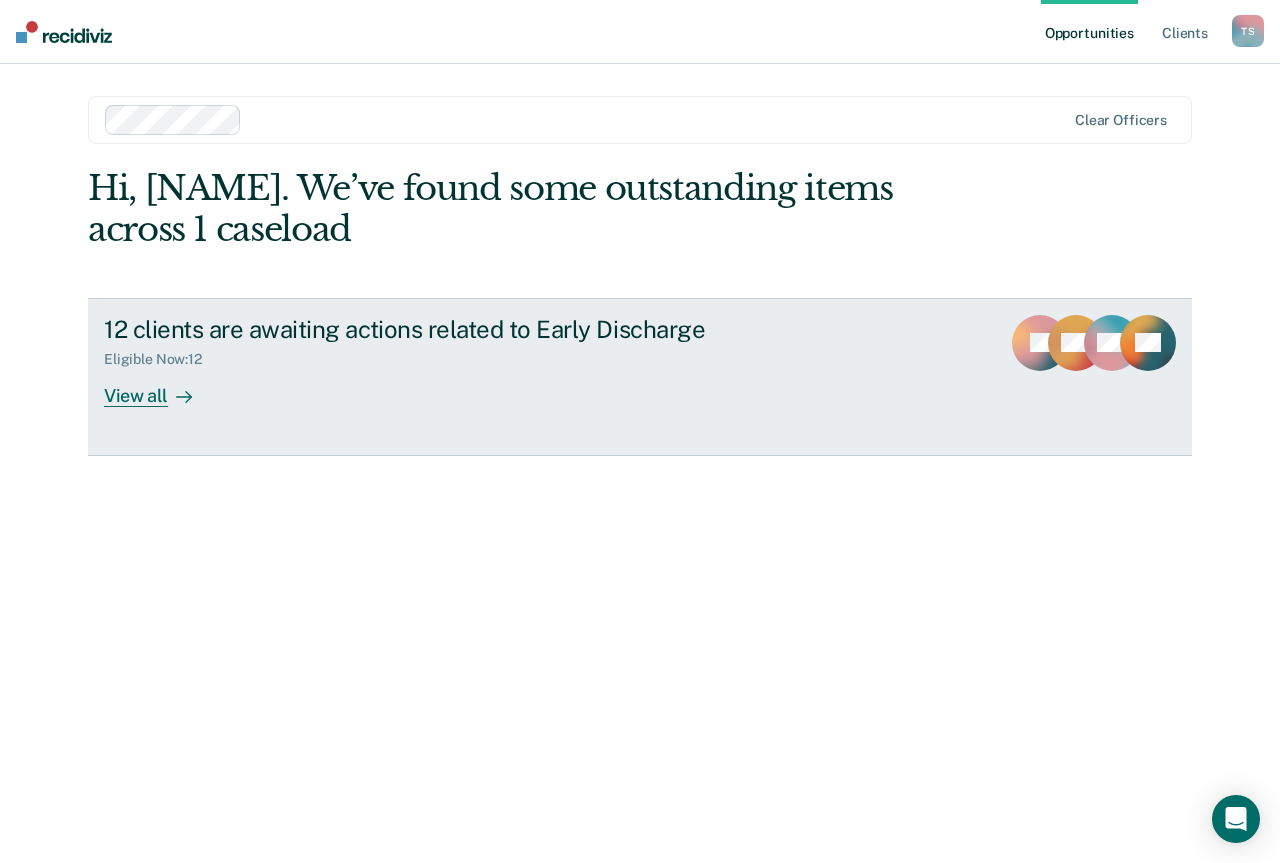 click on "View all" at bounding box center [160, 387] 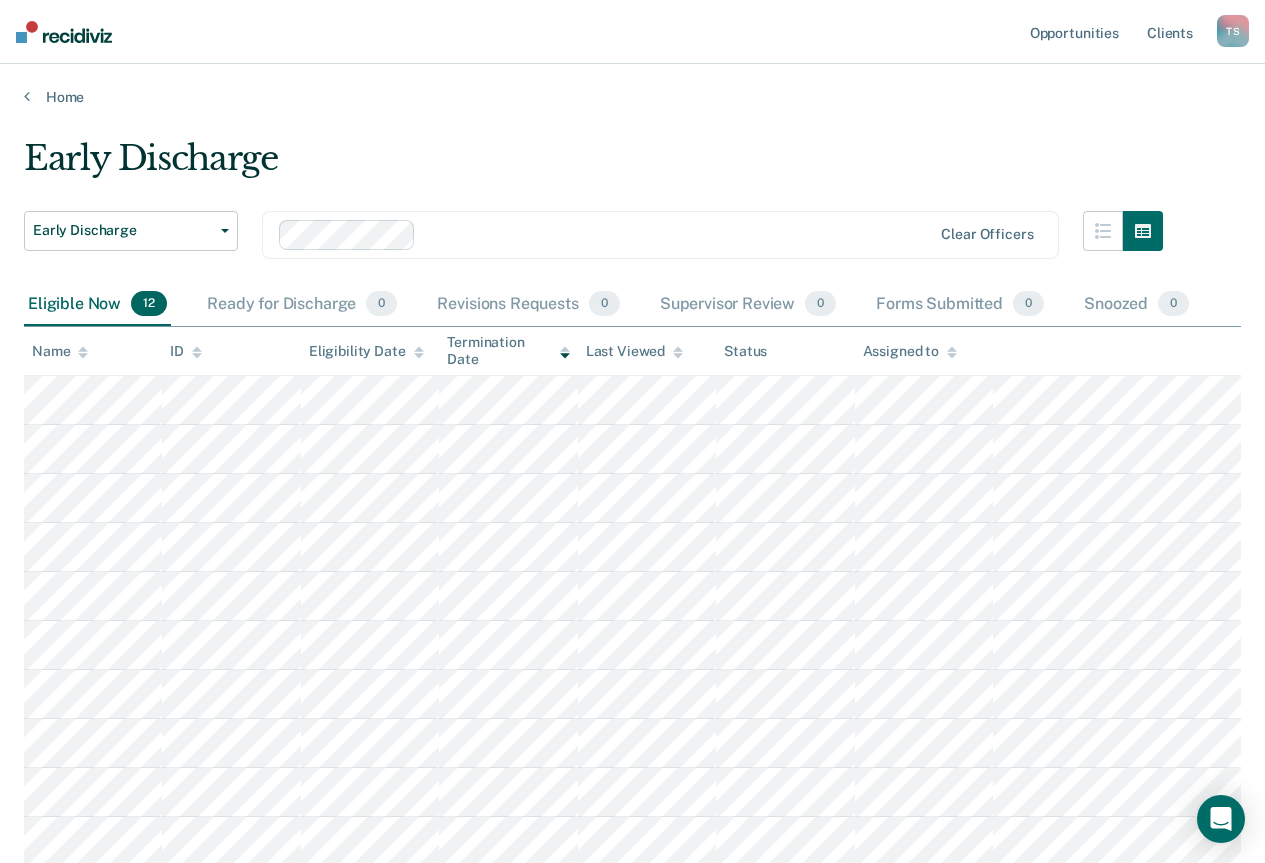 scroll, scrollTop: 245, scrollLeft: 0, axis: vertical 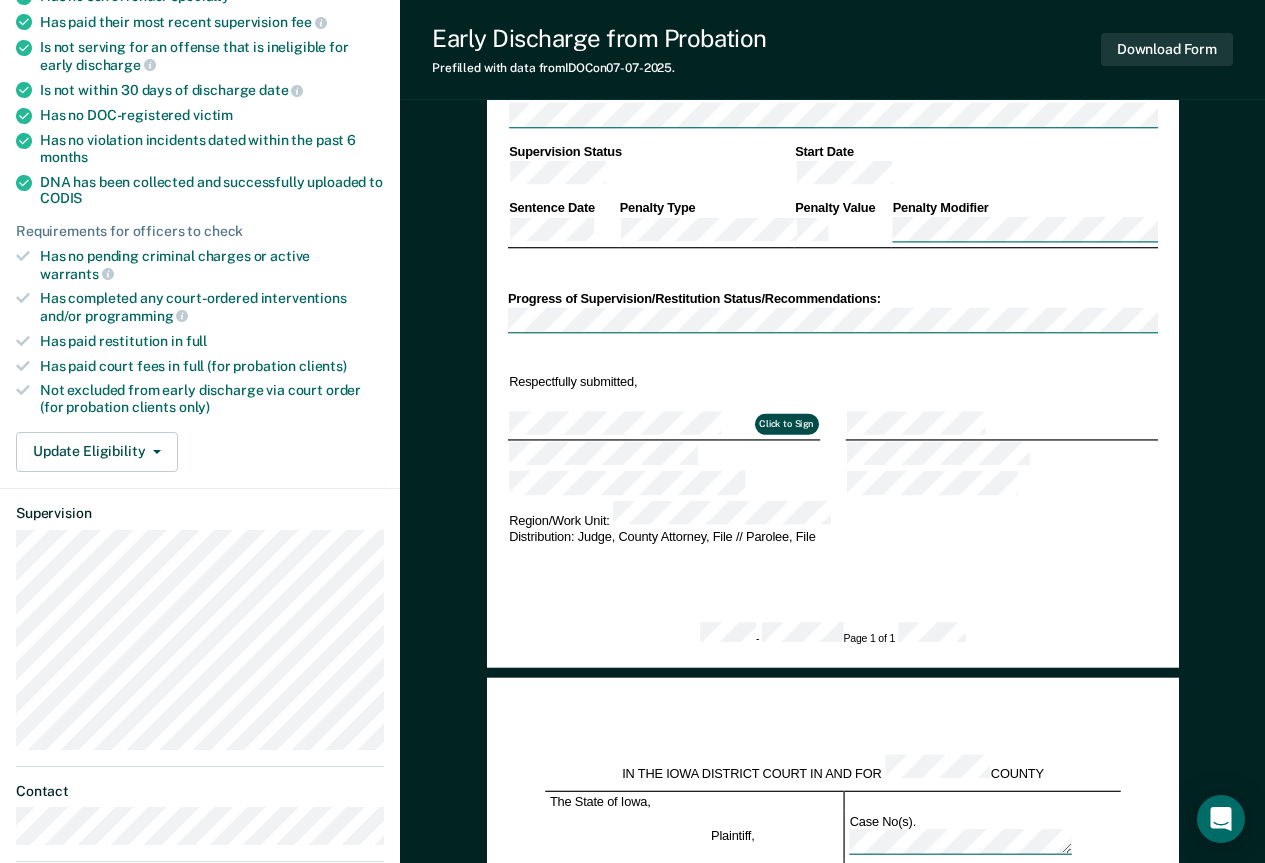 click on "Click to Sign" at bounding box center [786, 424] 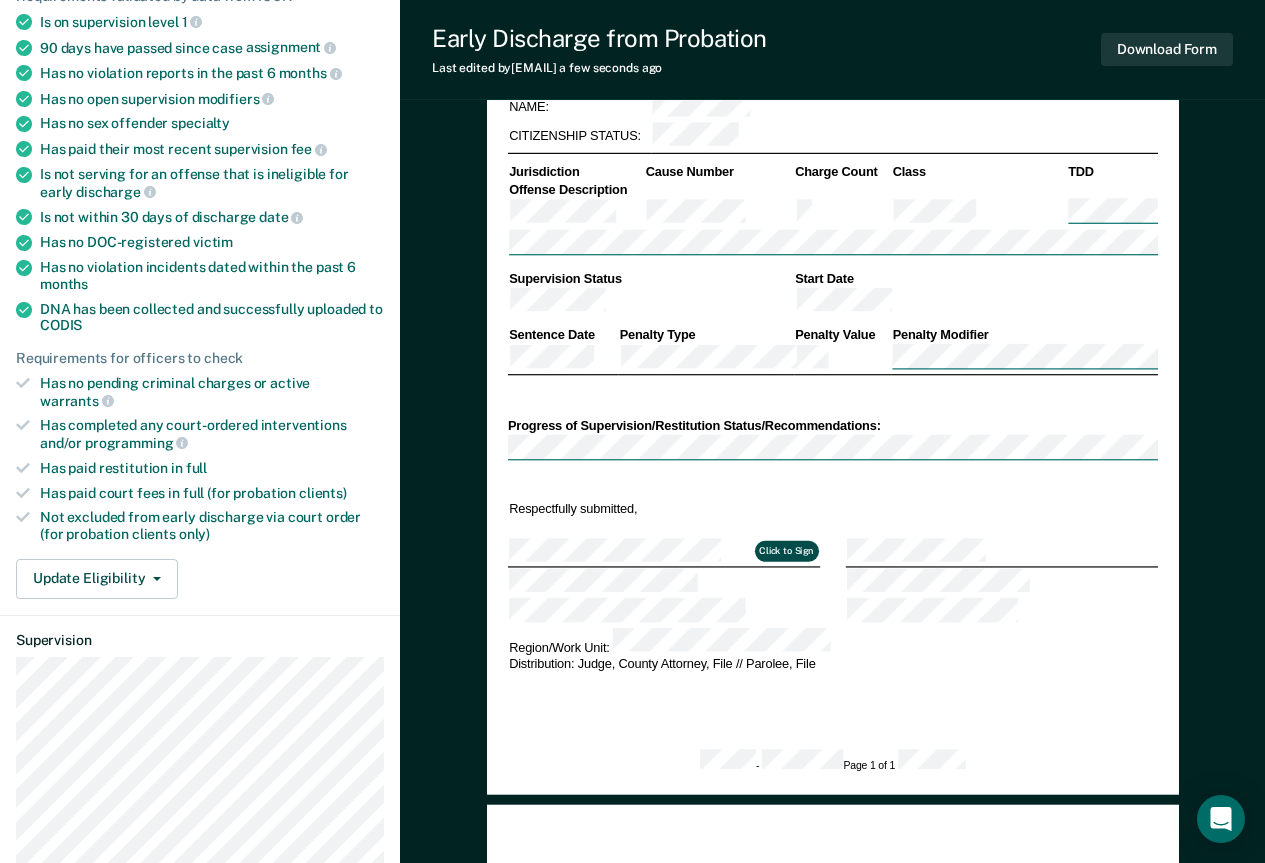 scroll, scrollTop: 0, scrollLeft: 0, axis: both 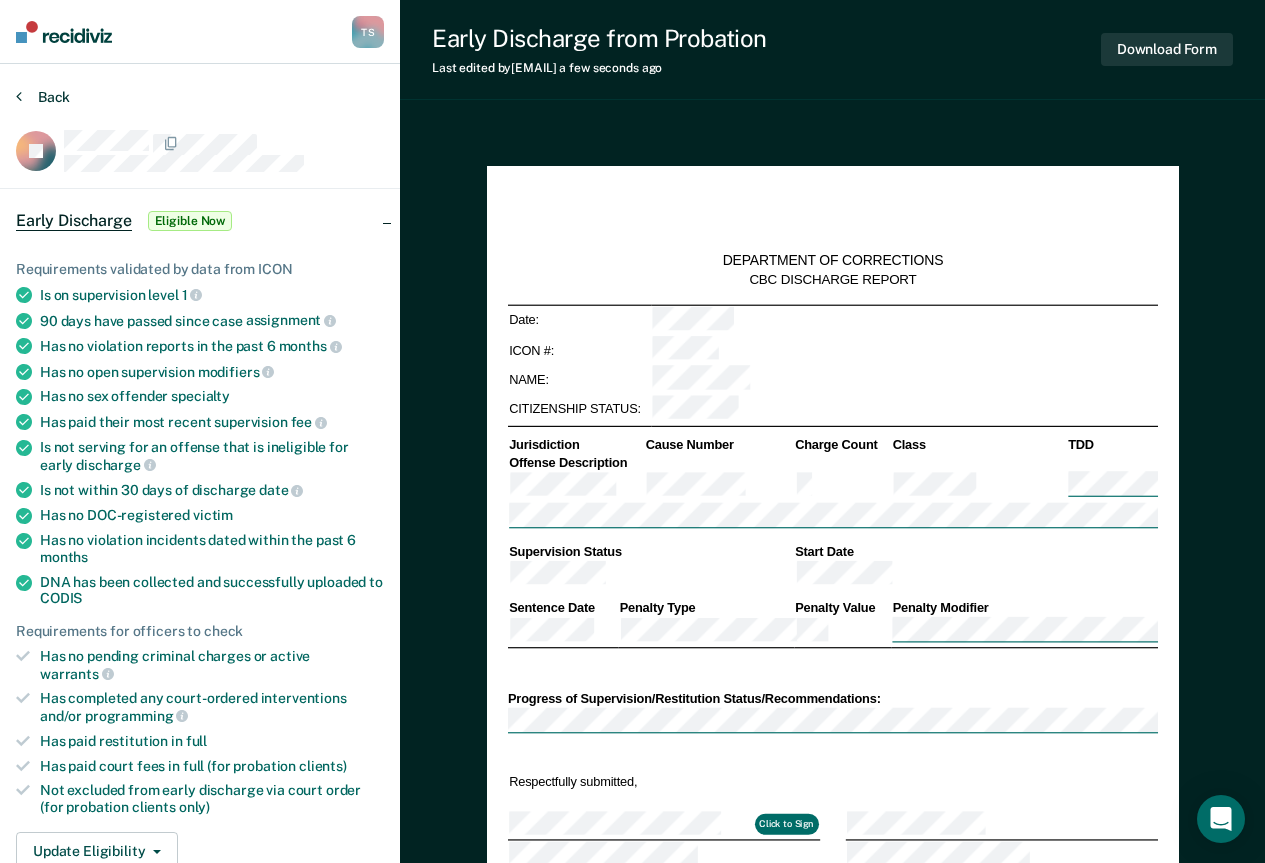 click on "Back" at bounding box center [43, 97] 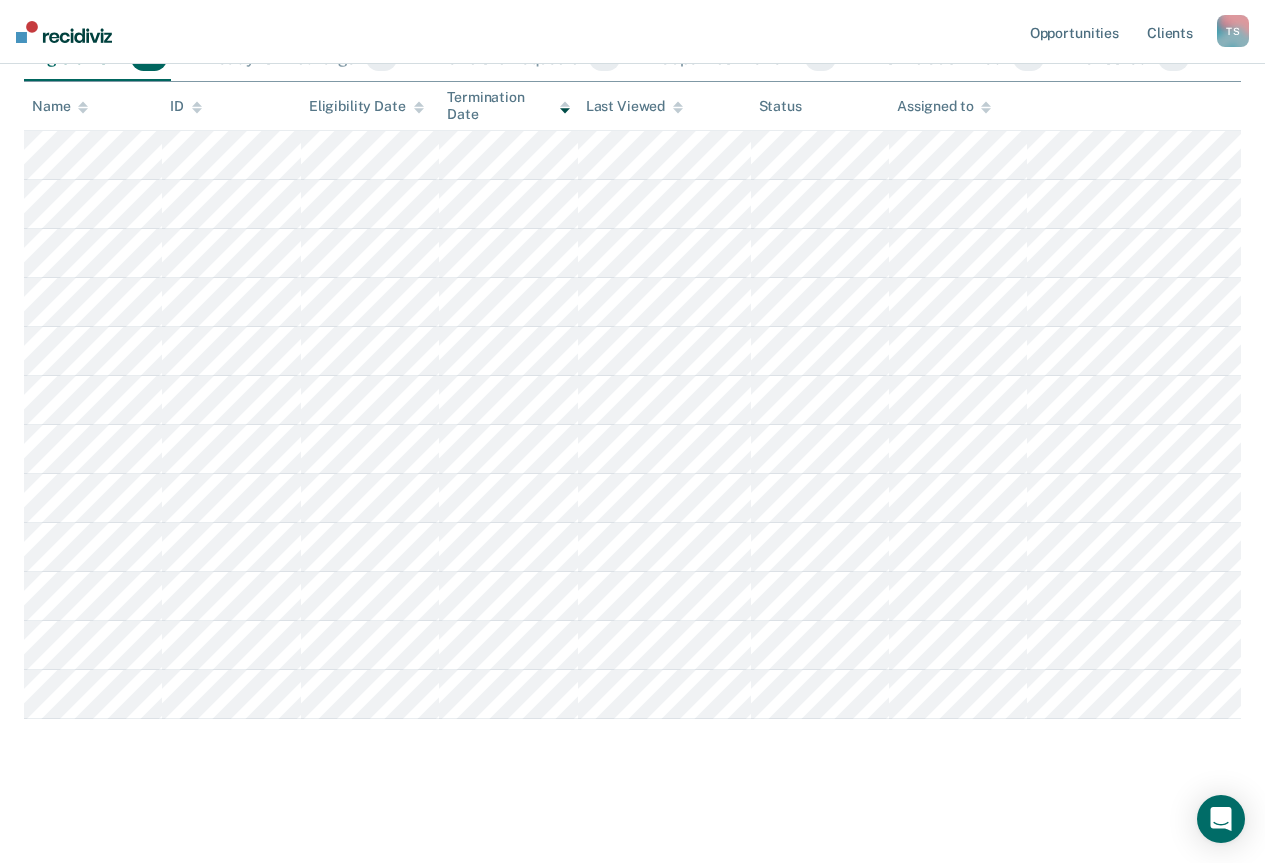 scroll, scrollTop: 145, scrollLeft: 0, axis: vertical 